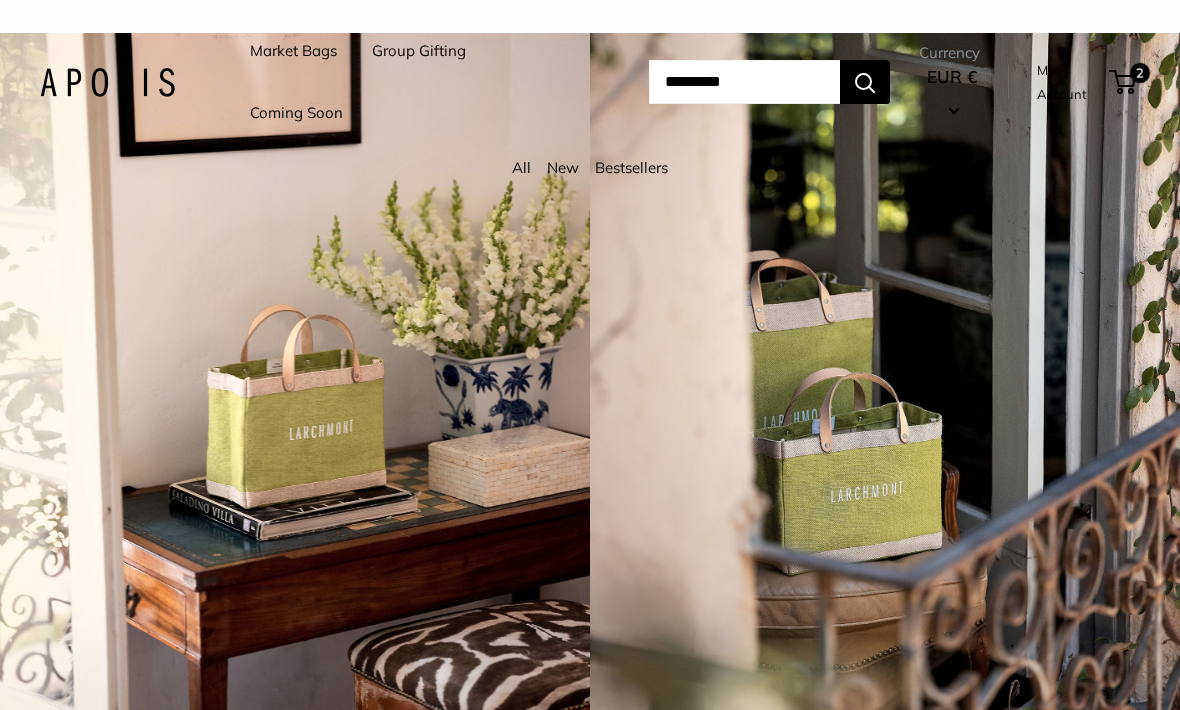scroll, scrollTop: 0, scrollLeft: 0, axis: both 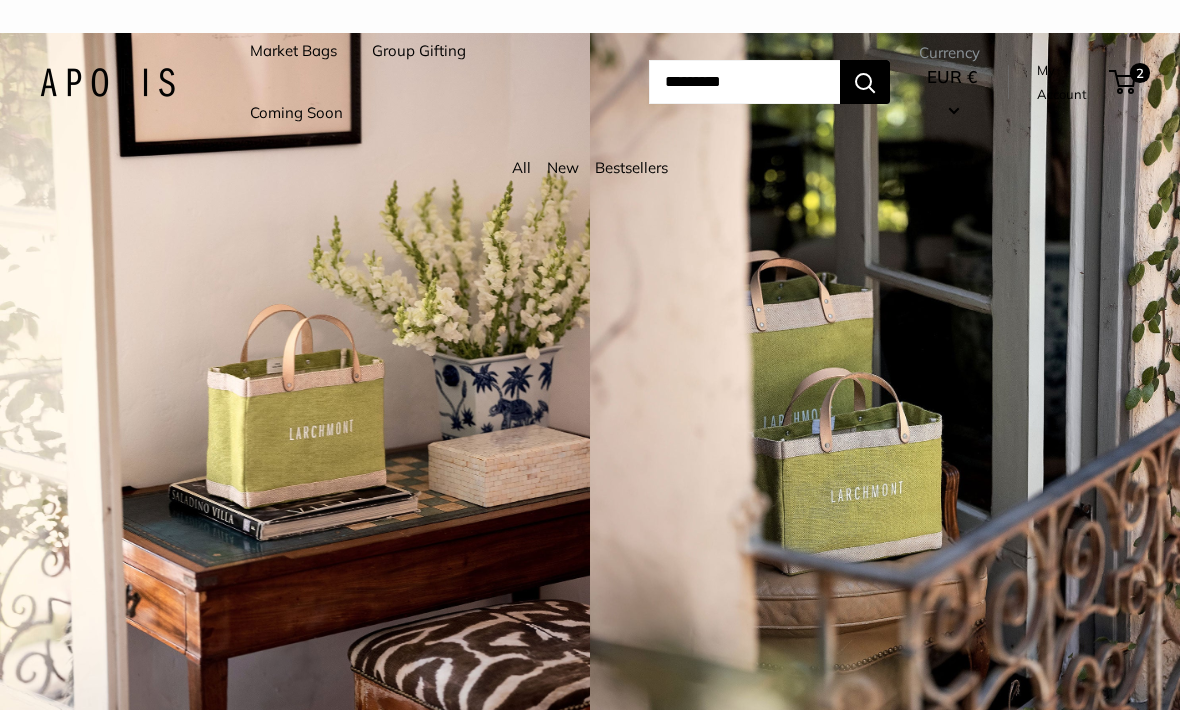 click on "Market Bags" at bounding box center (293, 51) 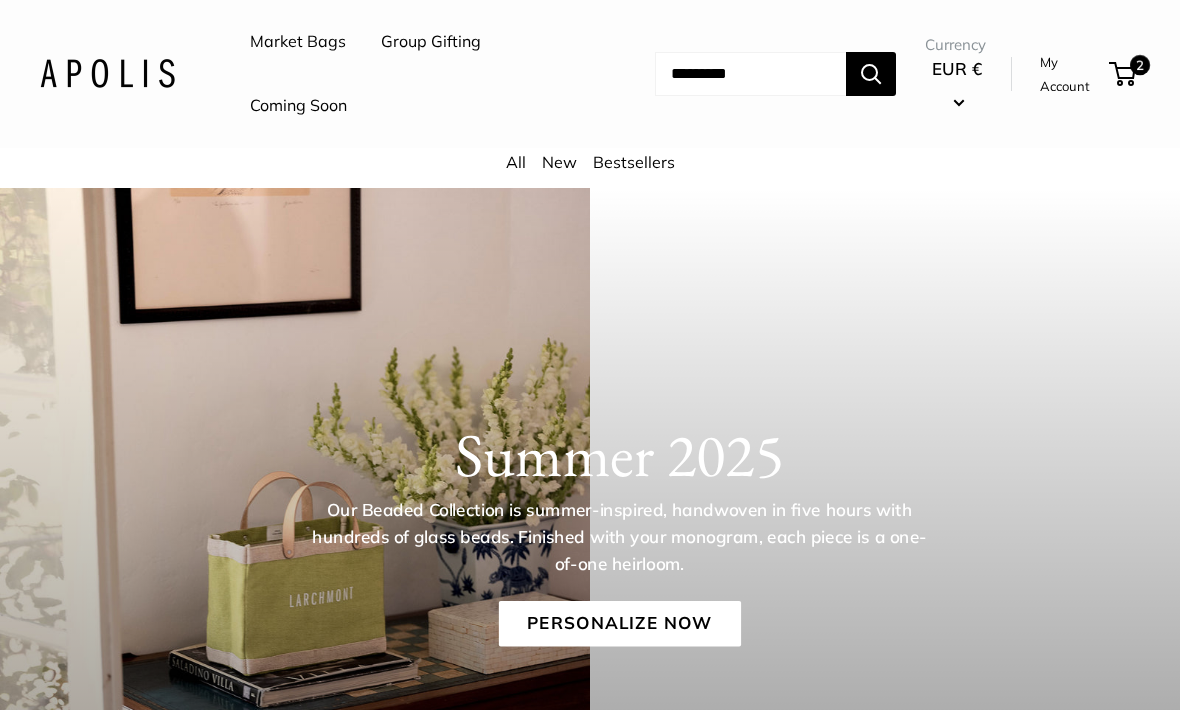 scroll, scrollTop: 0, scrollLeft: 0, axis: both 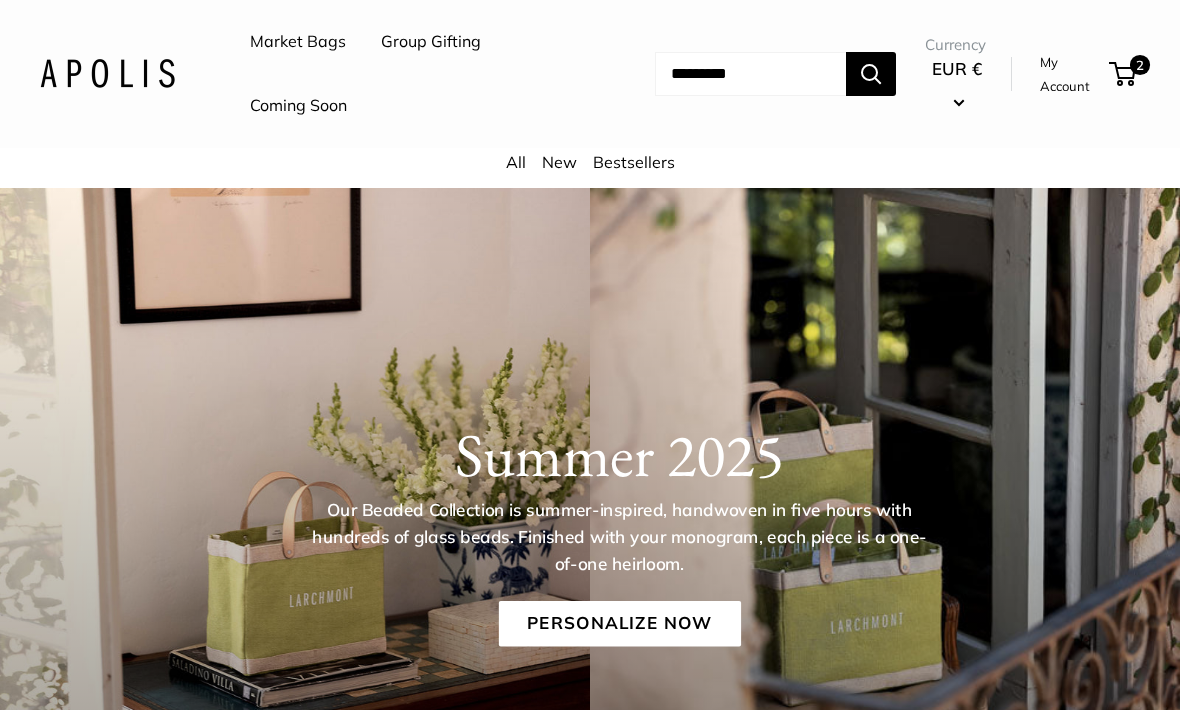 click on "Market Bags" at bounding box center (298, 42) 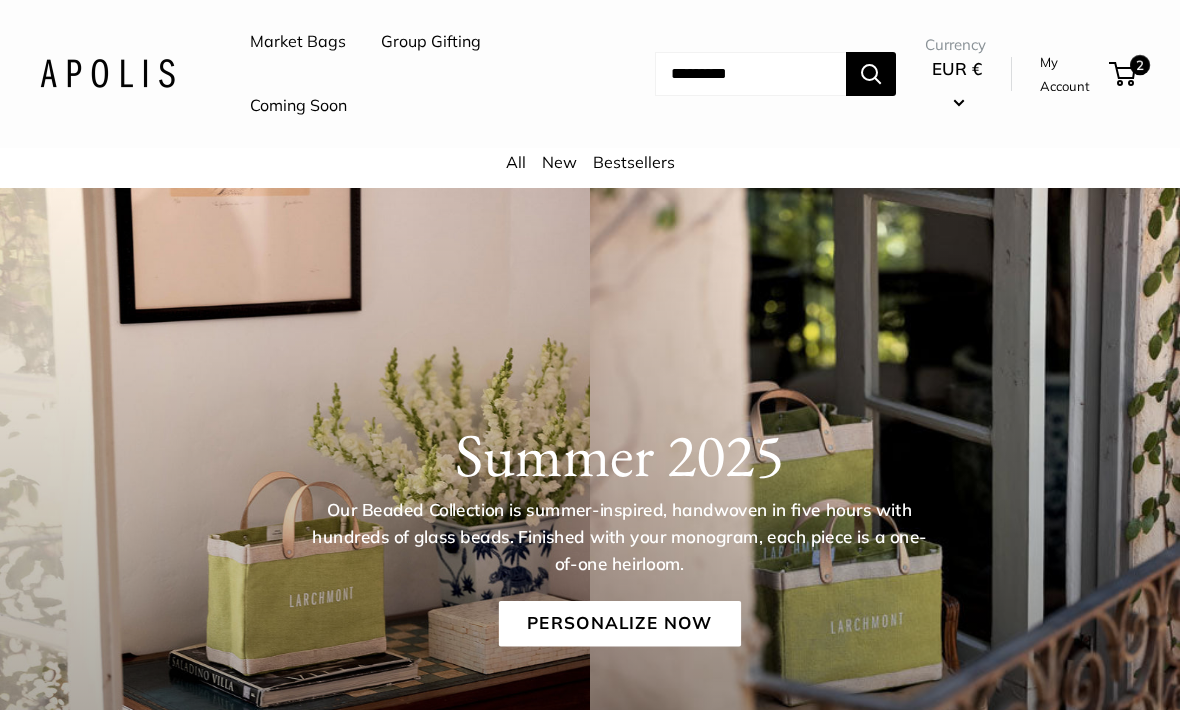 scroll, scrollTop: 0, scrollLeft: 0, axis: both 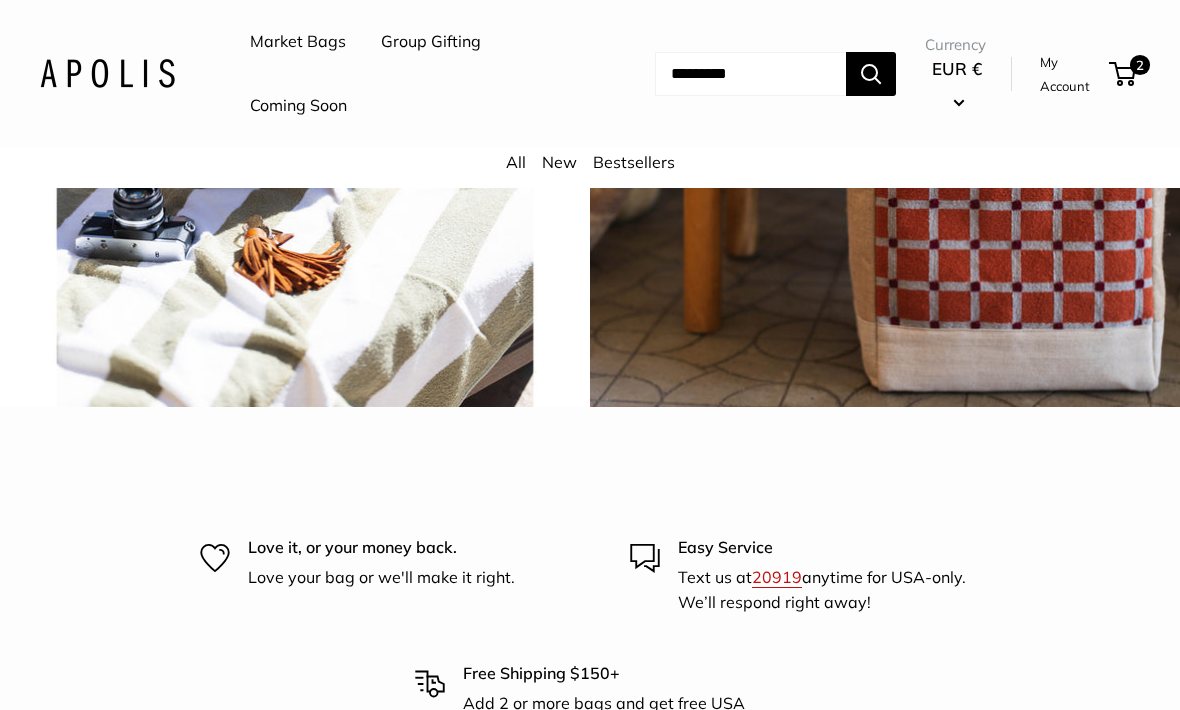 click on "View all" at bounding box center [626, -218] 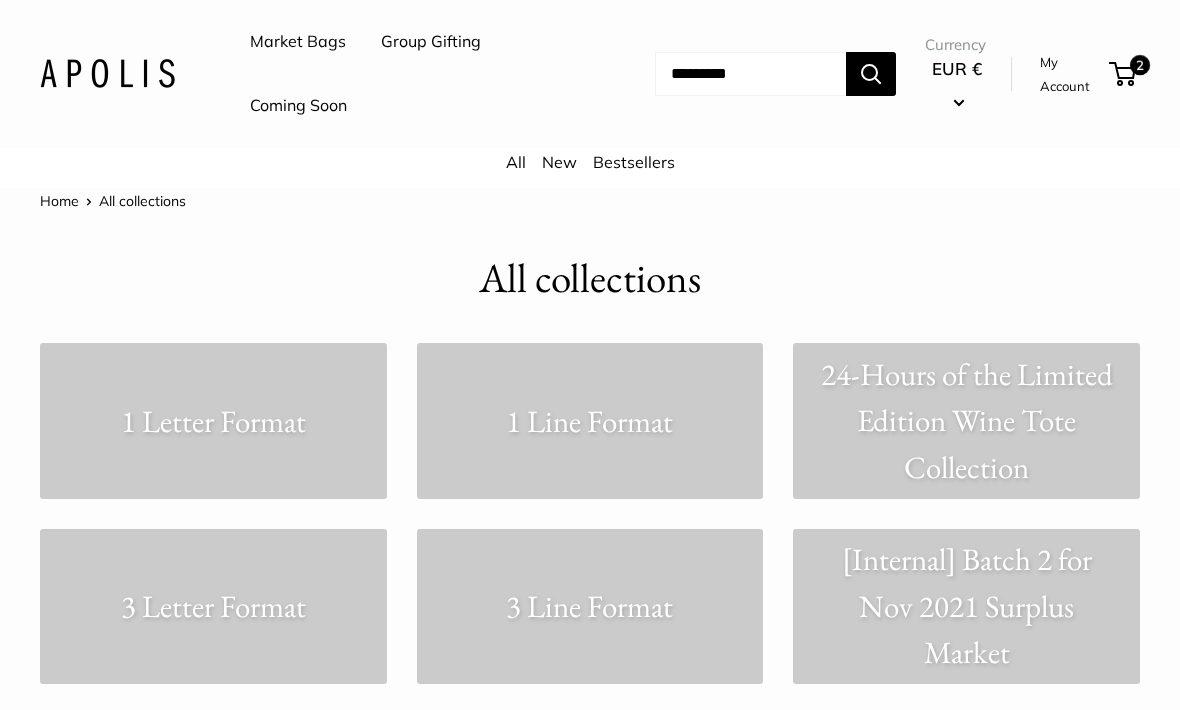 scroll, scrollTop: 0, scrollLeft: 0, axis: both 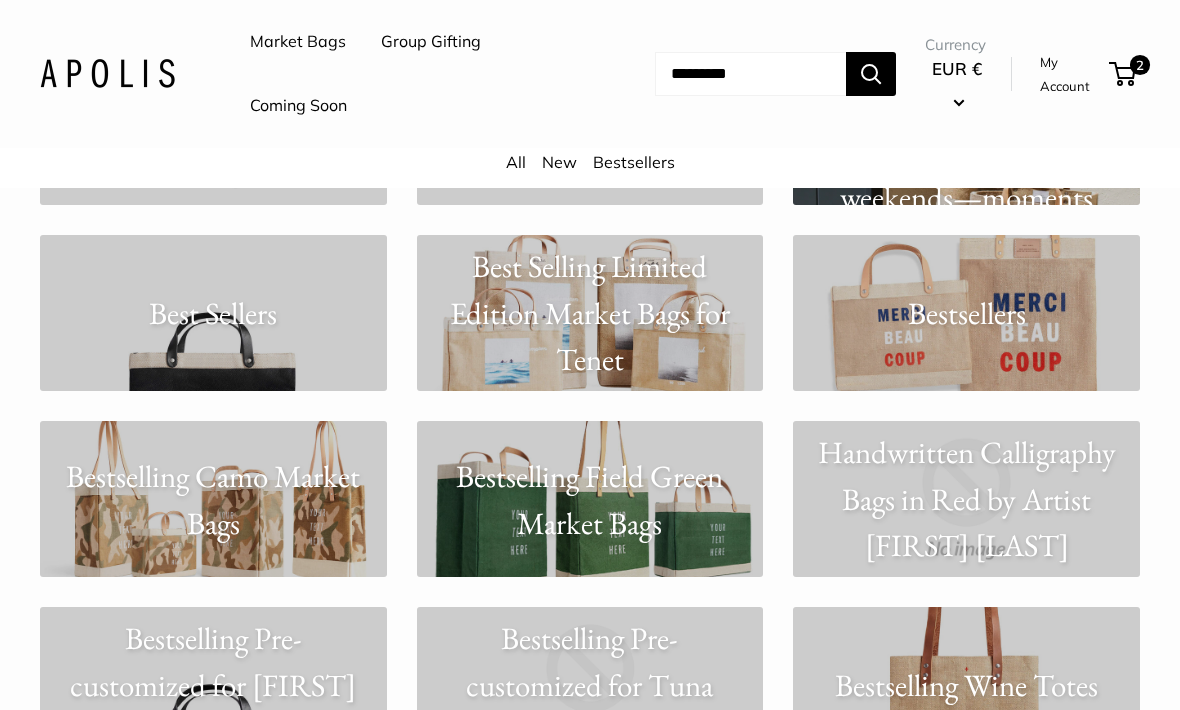 click on "Best Selling Limited Edition Market Bags for Tenet" at bounding box center [590, 314] 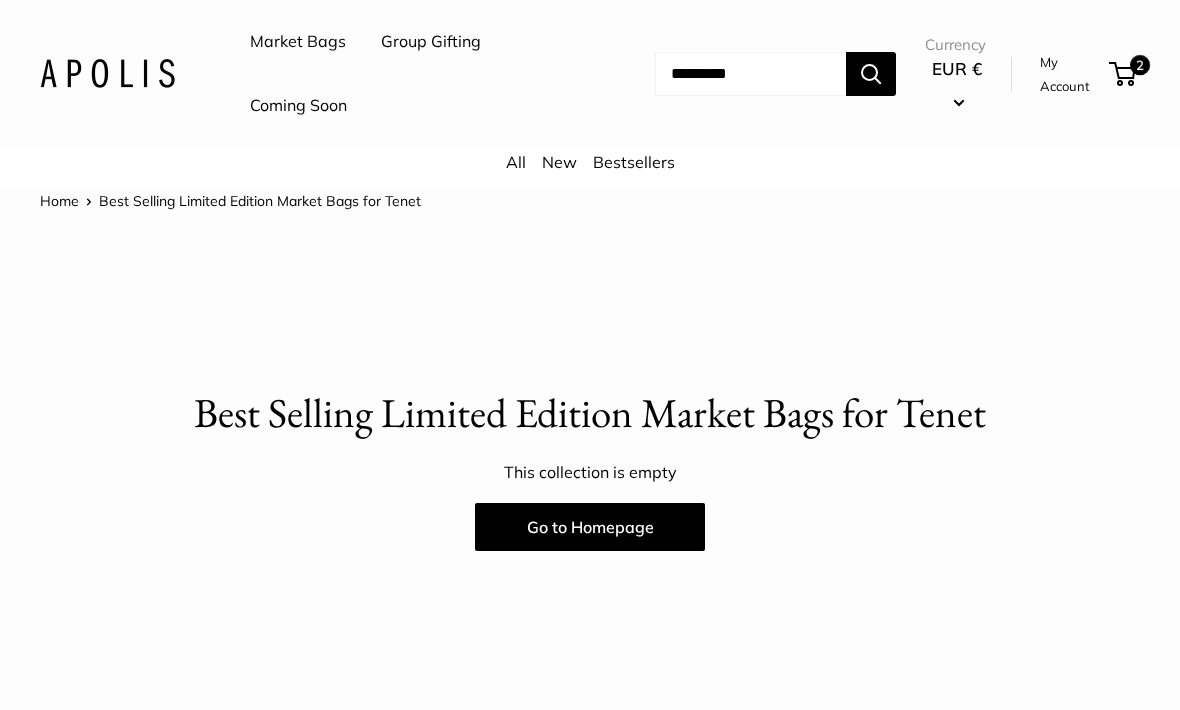 scroll, scrollTop: 0, scrollLeft: 0, axis: both 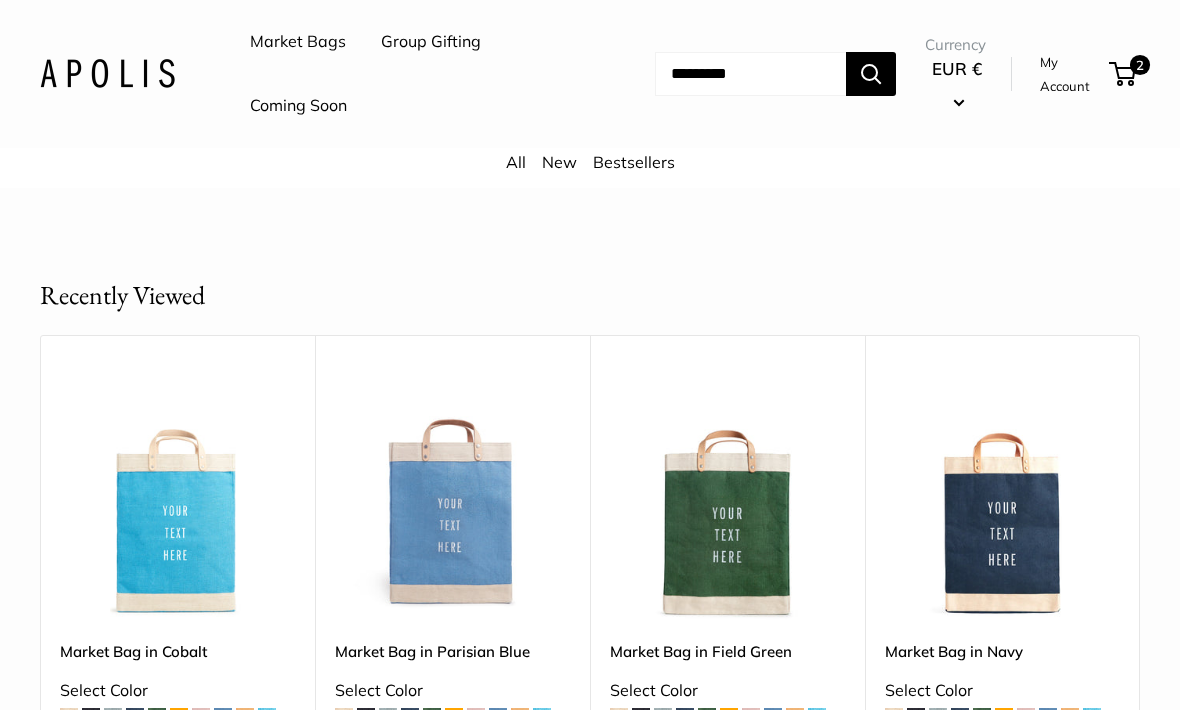 click at bounding box center [452, 502] 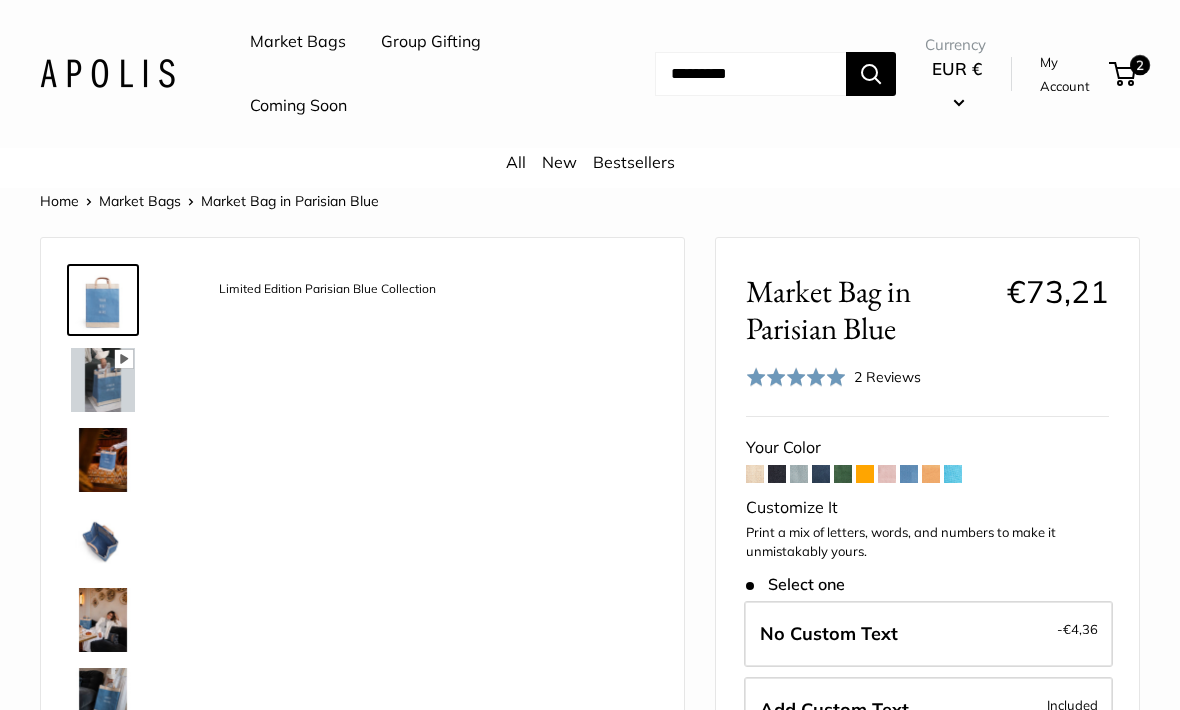 scroll, scrollTop: 0, scrollLeft: 0, axis: both 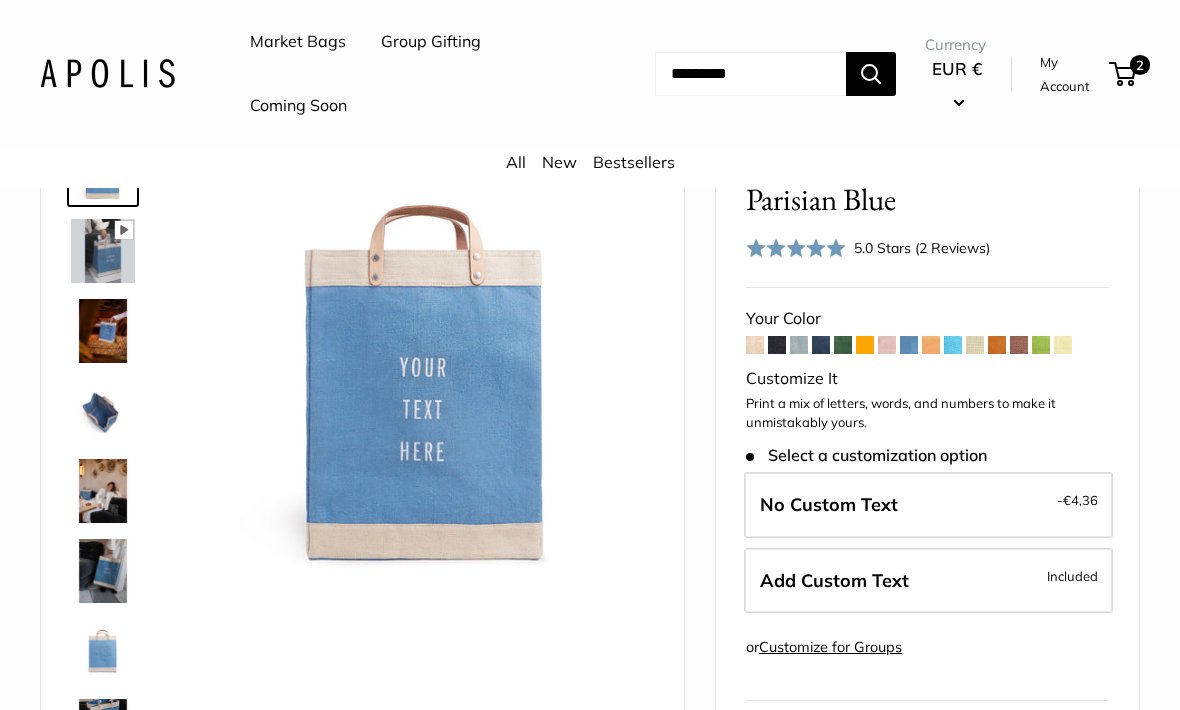 click at bounding box center [103, 571] 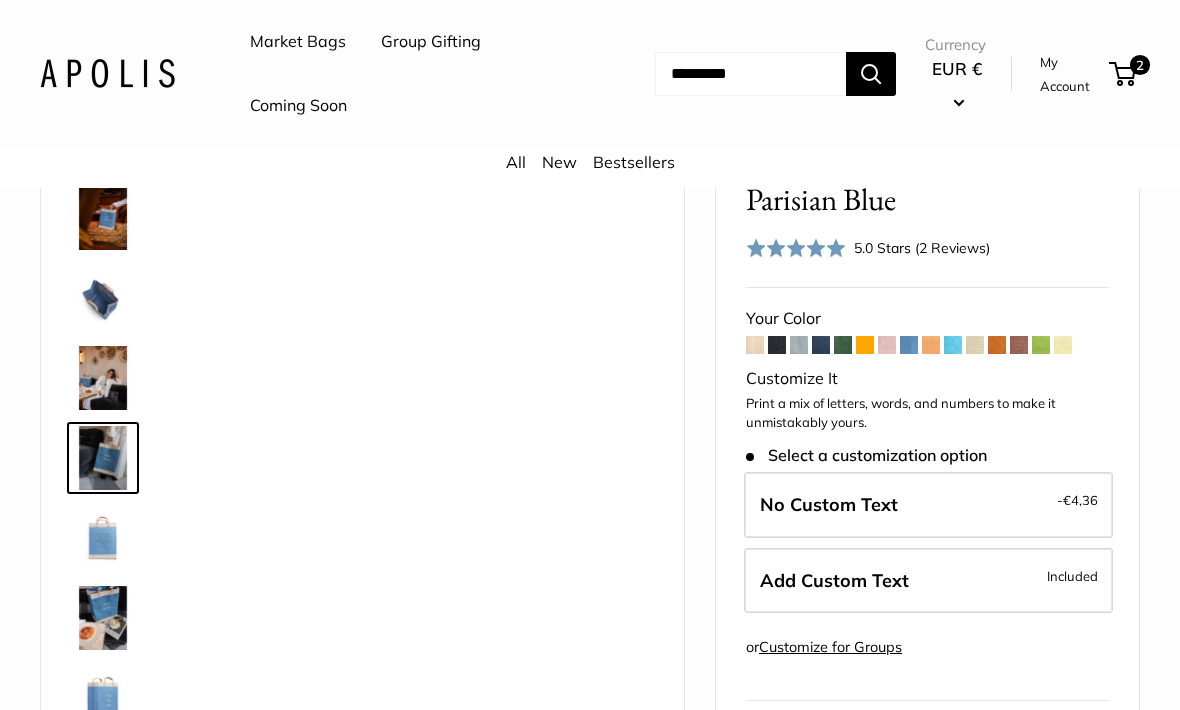 scroll, scrollTop: 142, scrollLeft: 0, axis: vertical 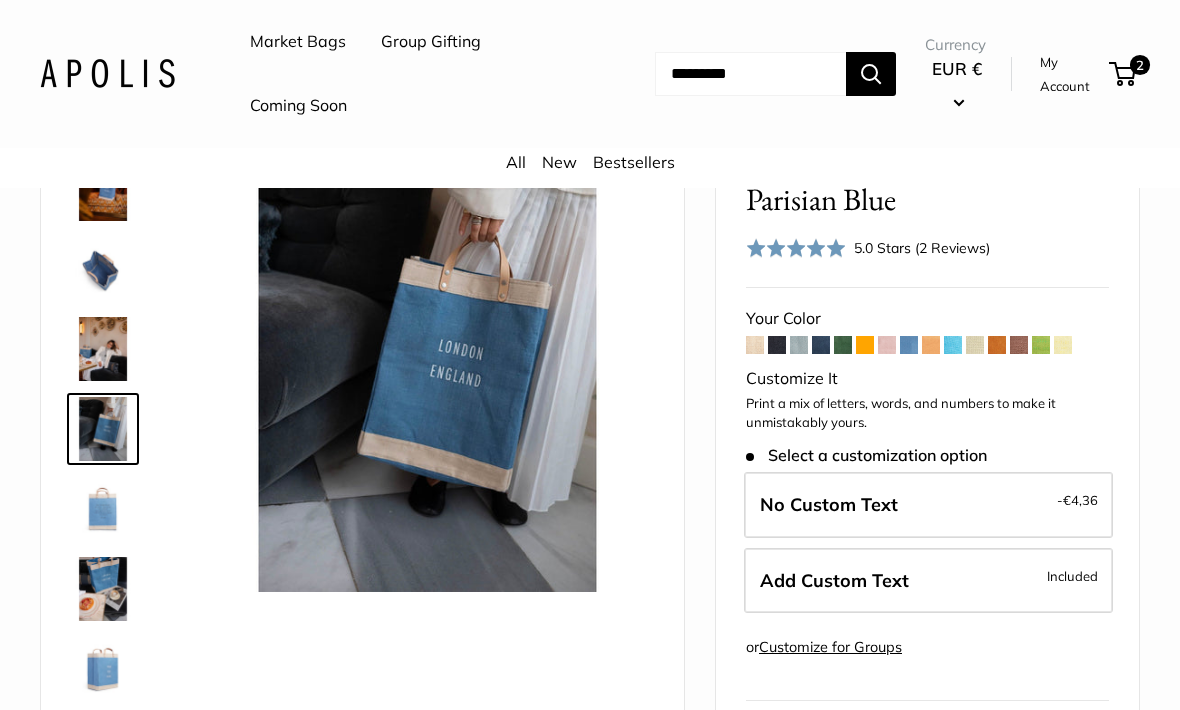 click at bounding box center [103, 429] 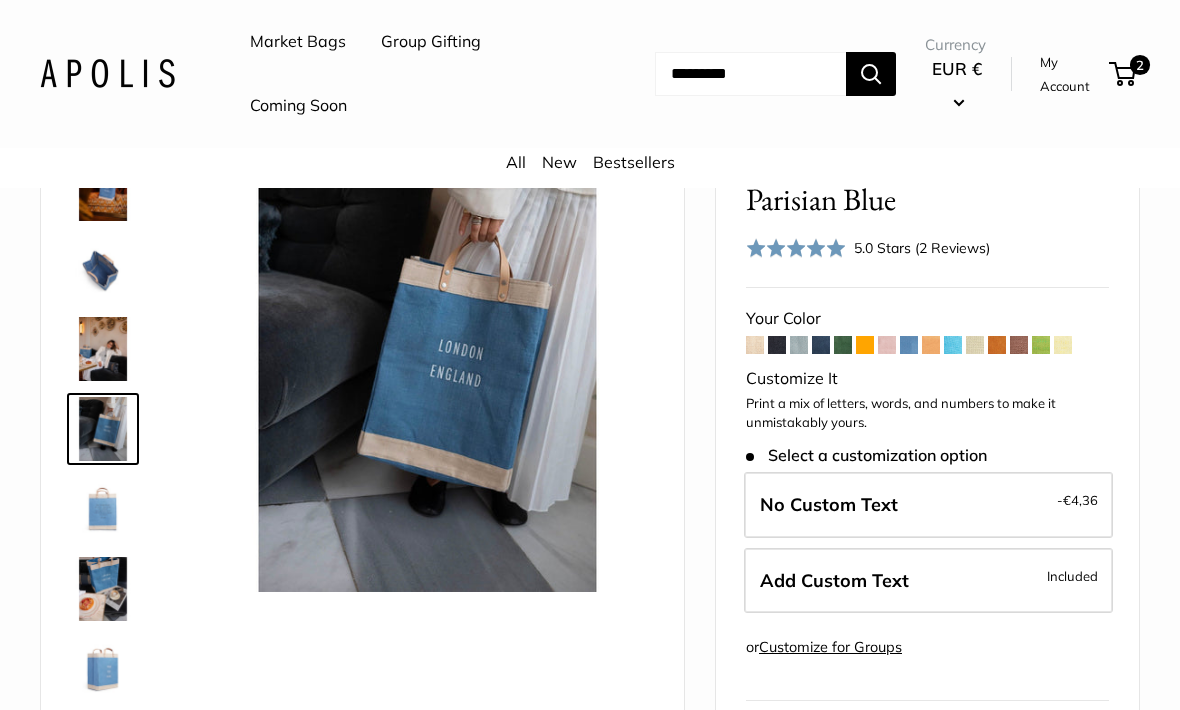 click at bounding box center (103, 429) 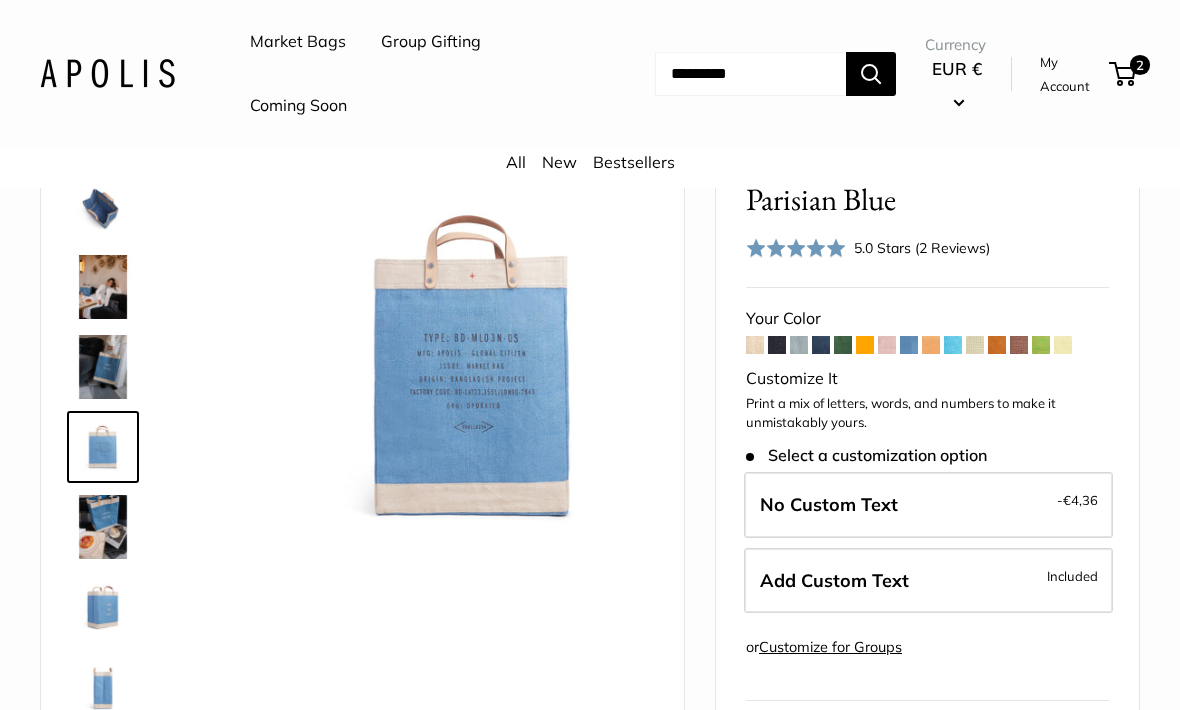 scroll, scrollTop: 222, scrollLeft: 0, axis: vertical 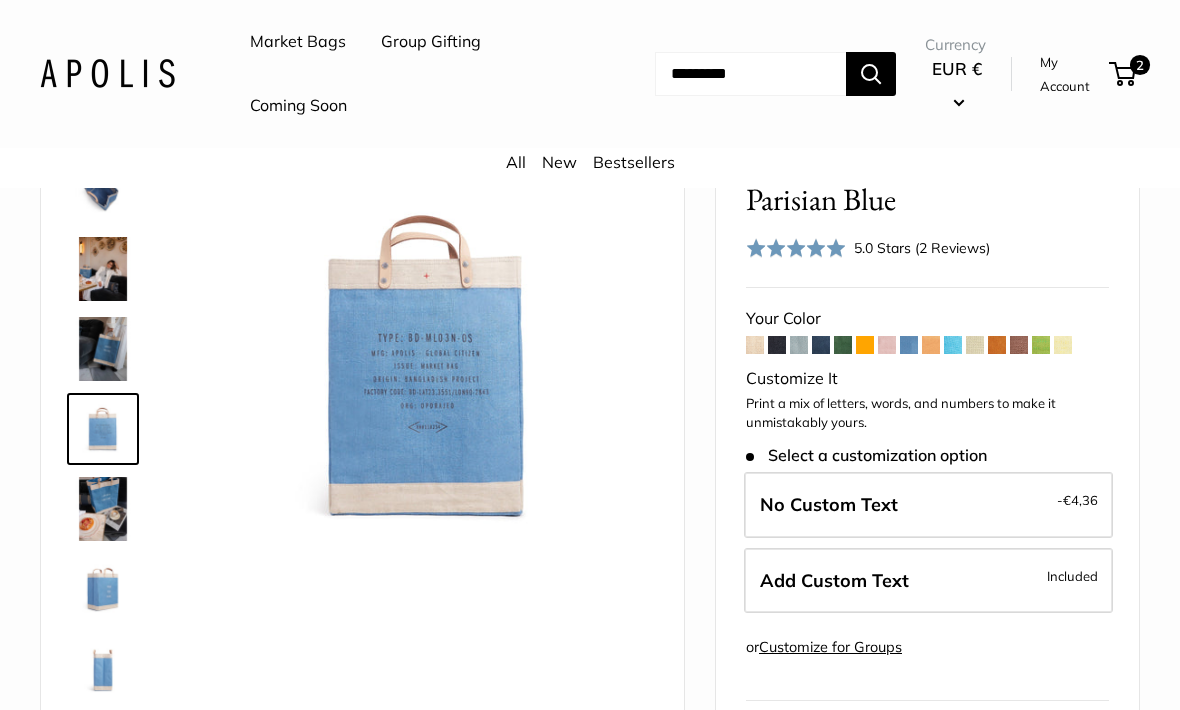 click at bounding box center [427, 365] 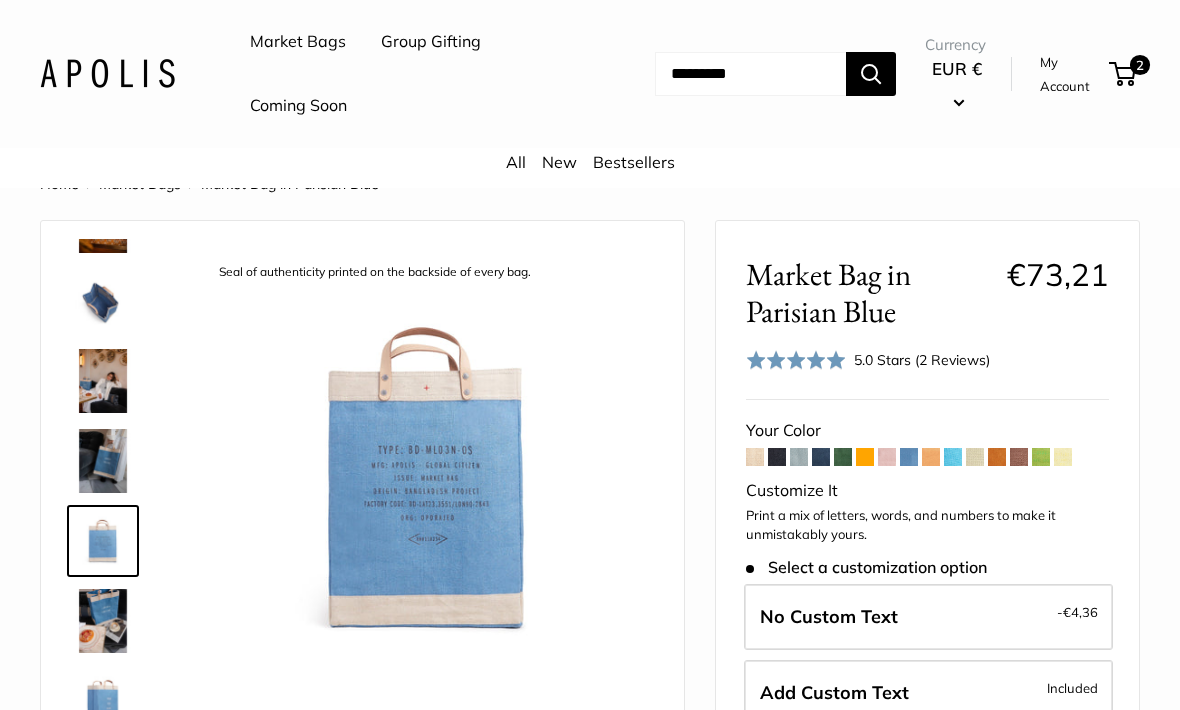 scroll, scrollTop: 16, scrollLeft: 0, axis: vertical 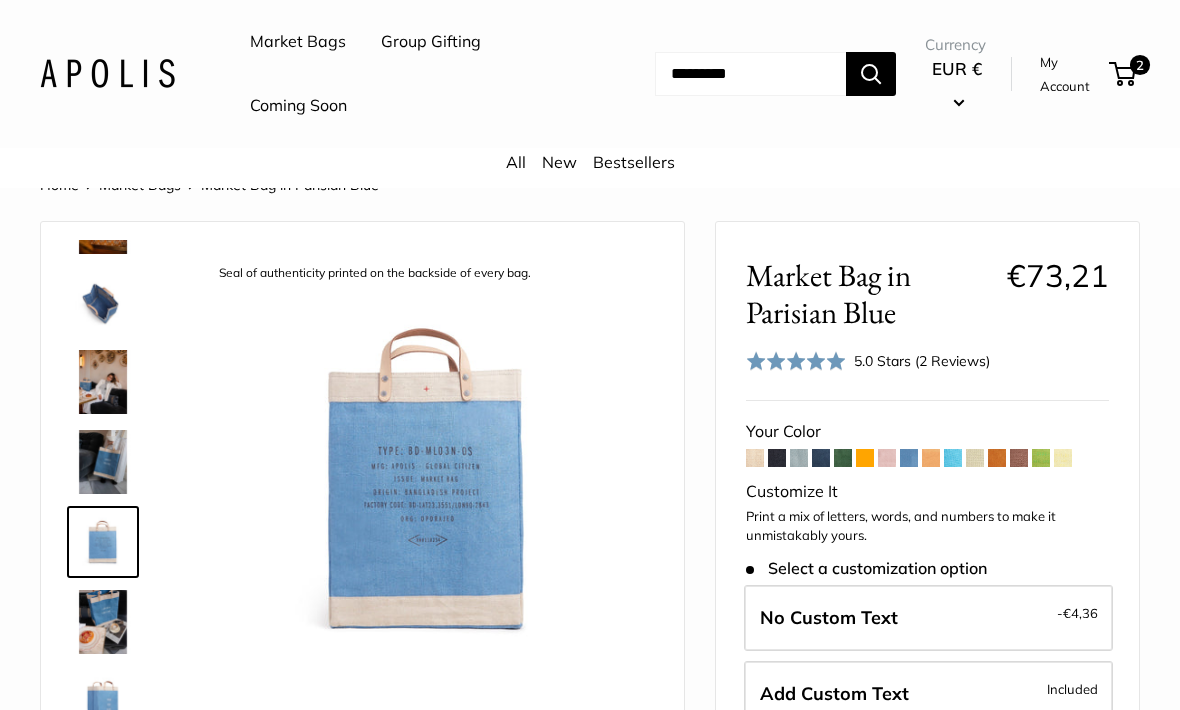 click at bounding box center [427, 478] 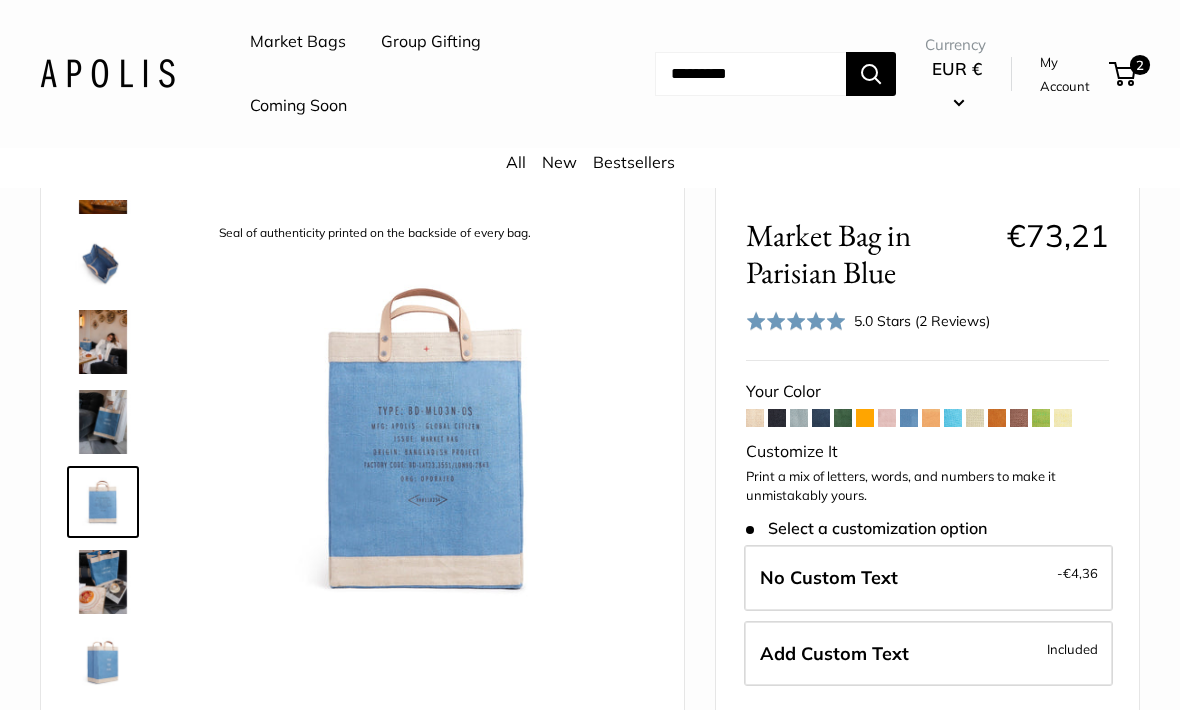 scroll, scrollTop: 55, scrollLeft: 0, axis: vertical 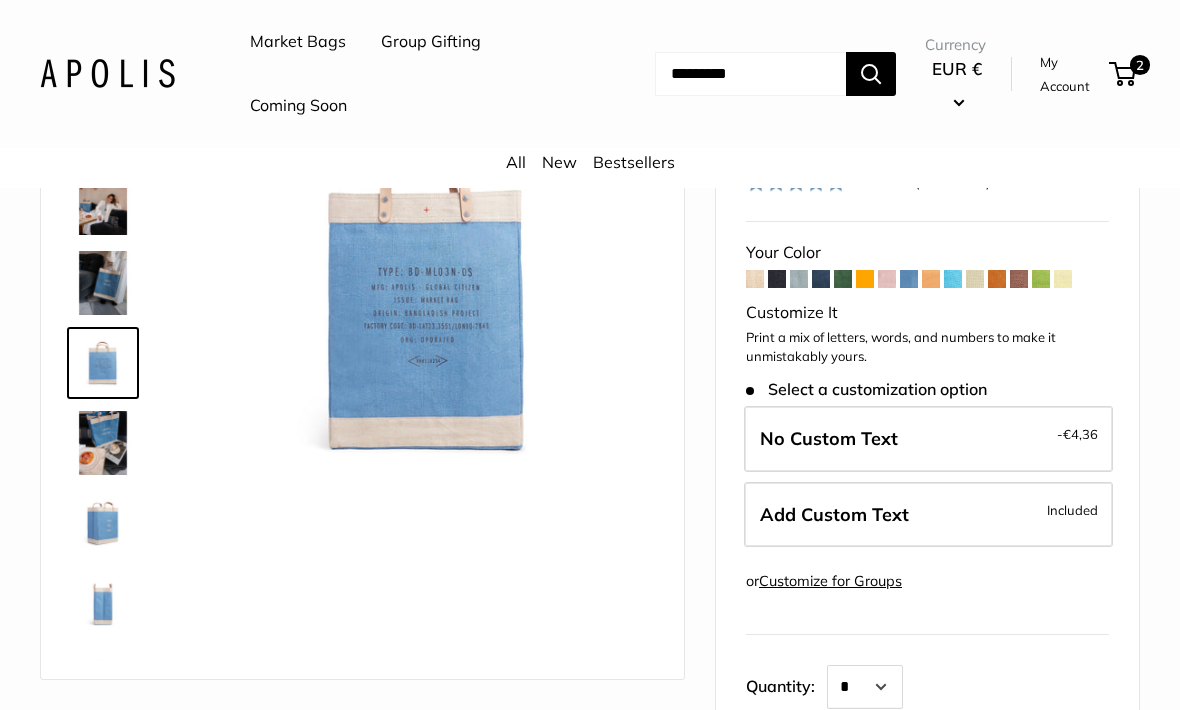 click at bounding box center (103, 523) 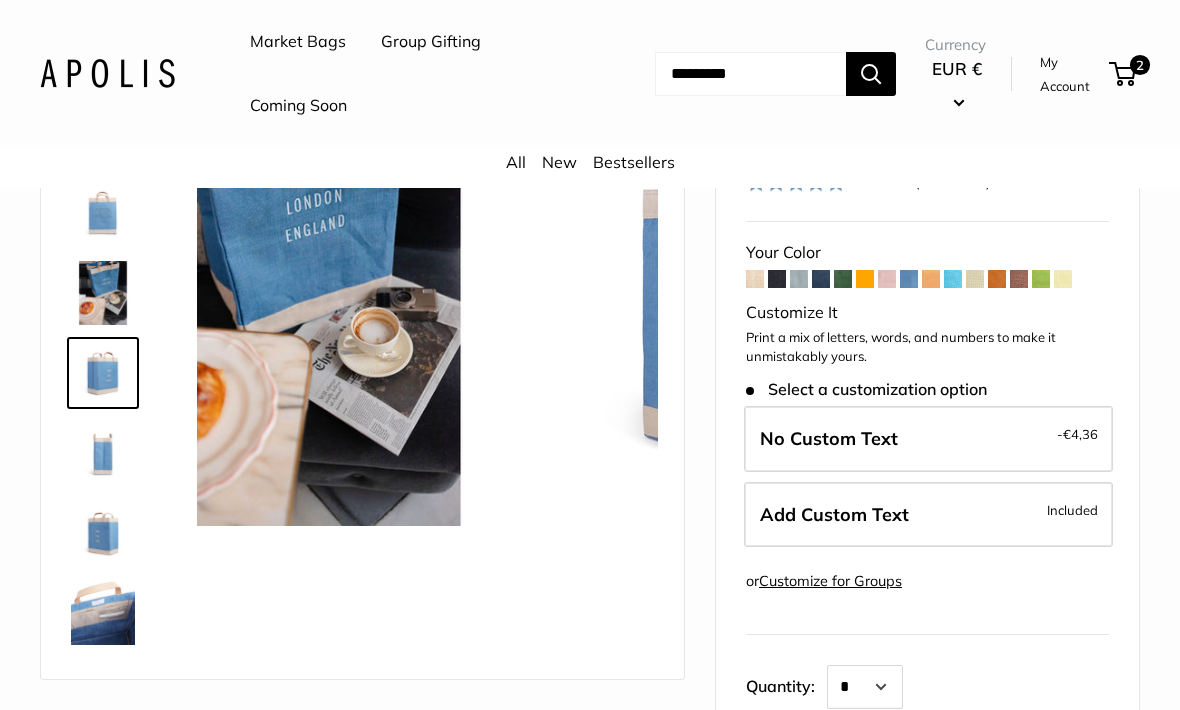 scroll, scrollTop: 382, scrollLeft: 0, axis: vertical 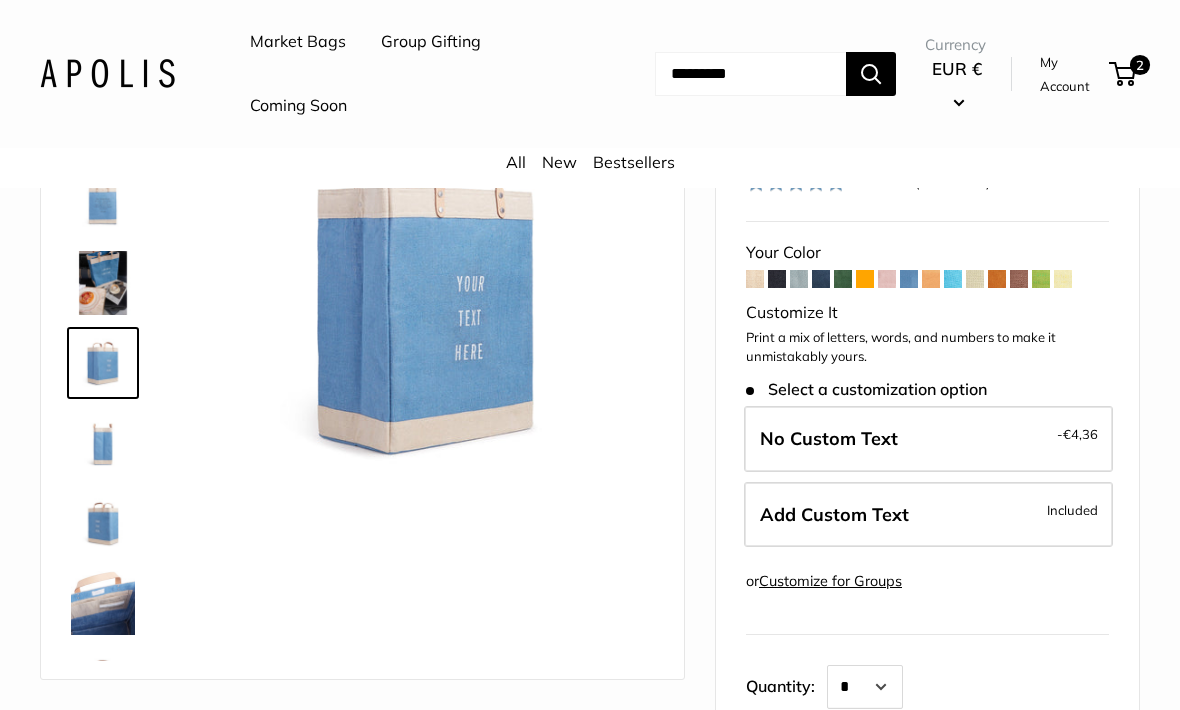 click at bounding box center (103, 603) 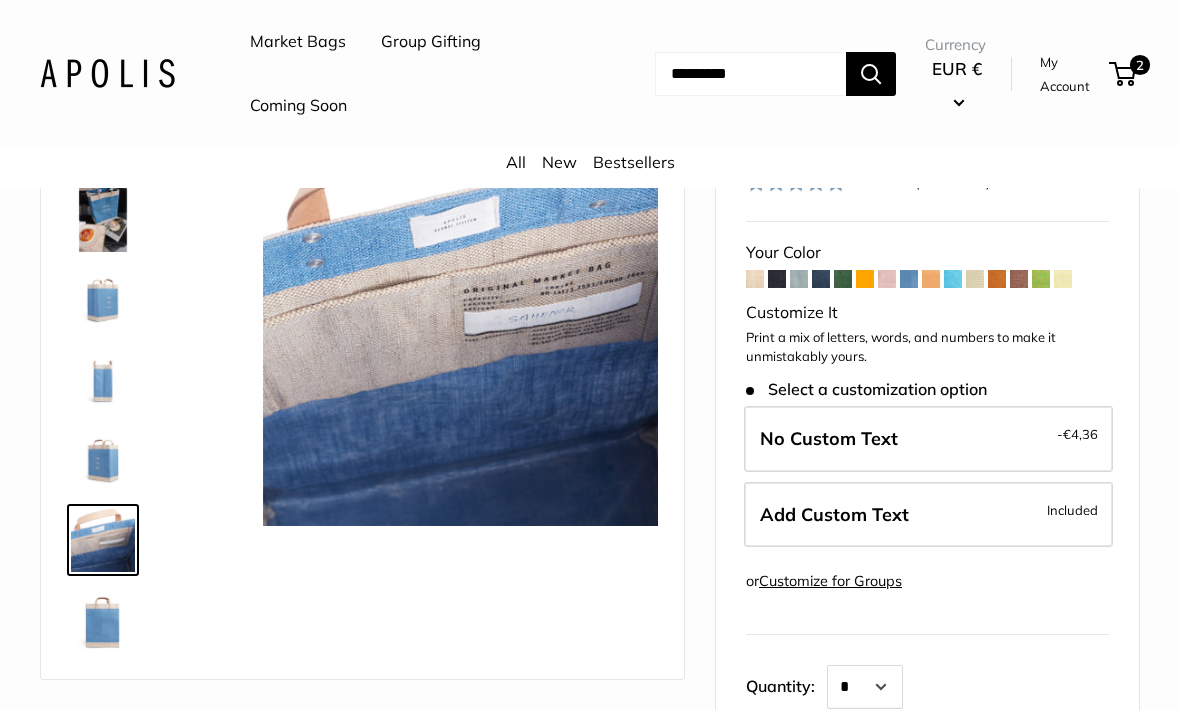 scroll, scrollTop: 448, scrollLeft: 0, axis: vertical 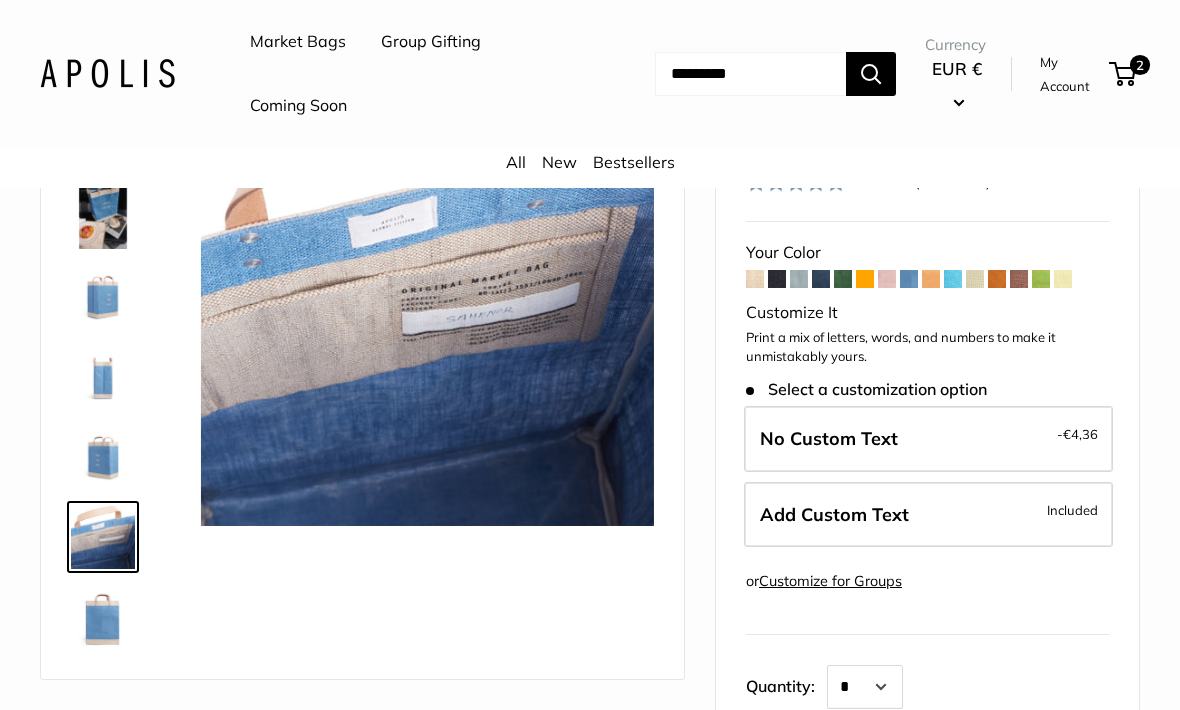 click at bounding box center [103, 297] 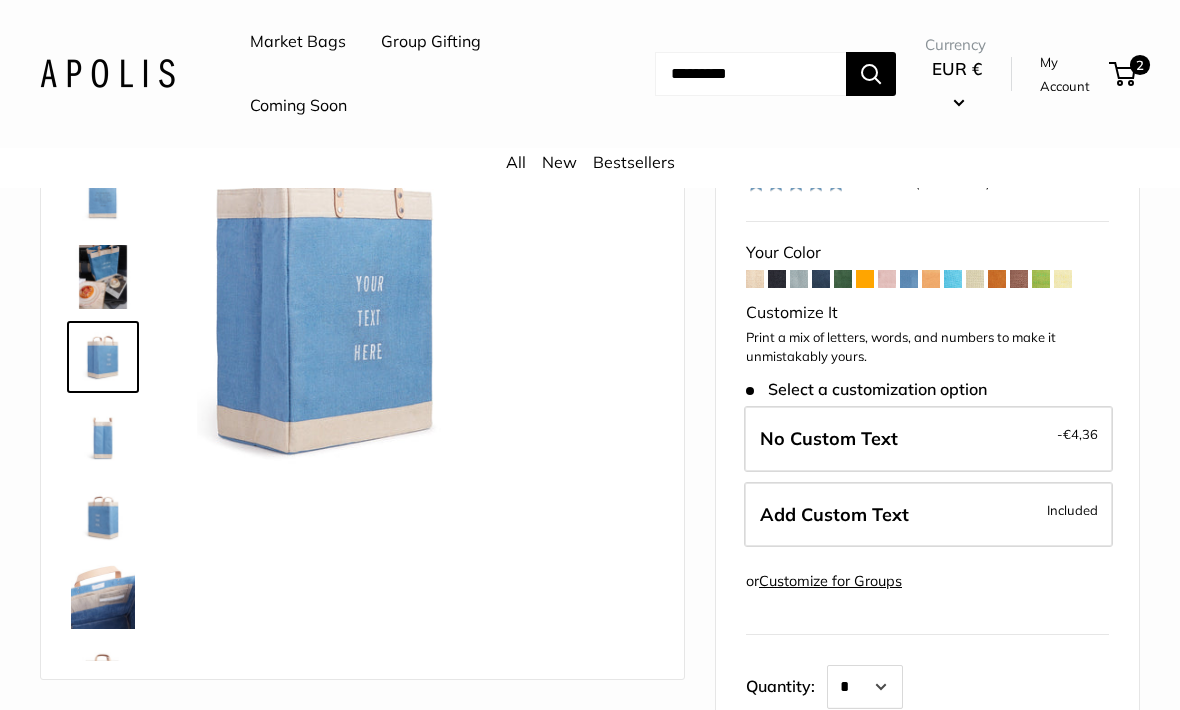 scroll, scrollTop: 382, scrollLeft: 0, axis: vertical 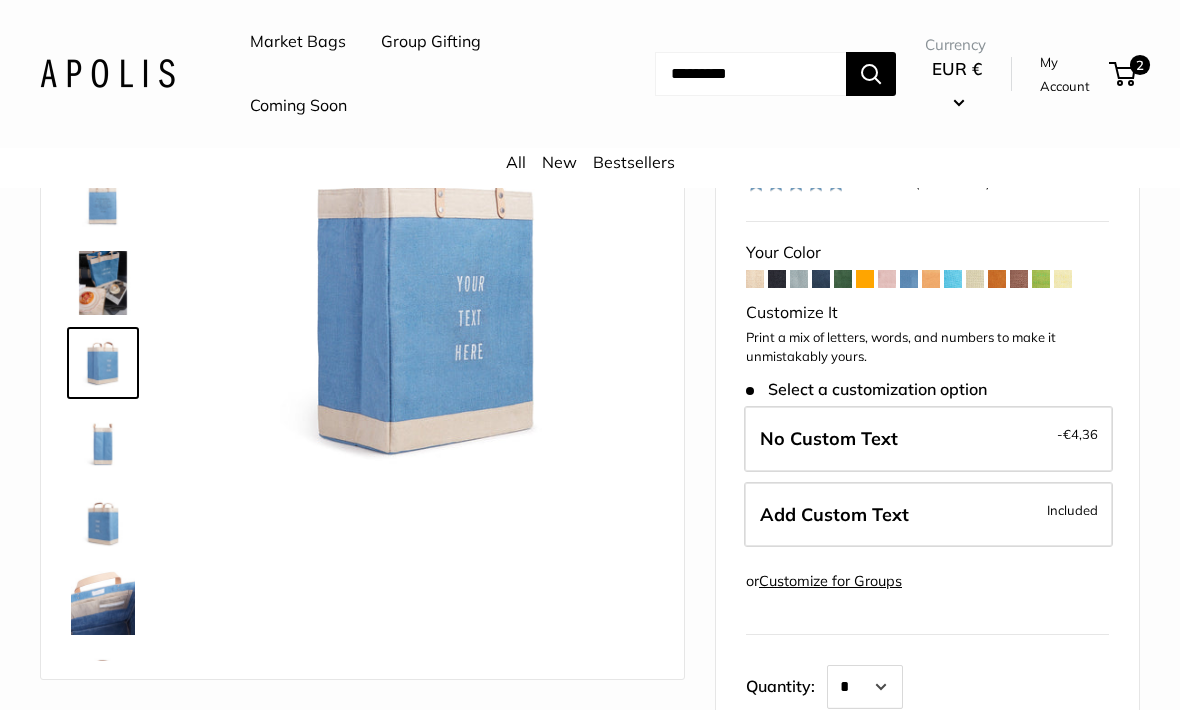 click at bounding box center (103, 283) 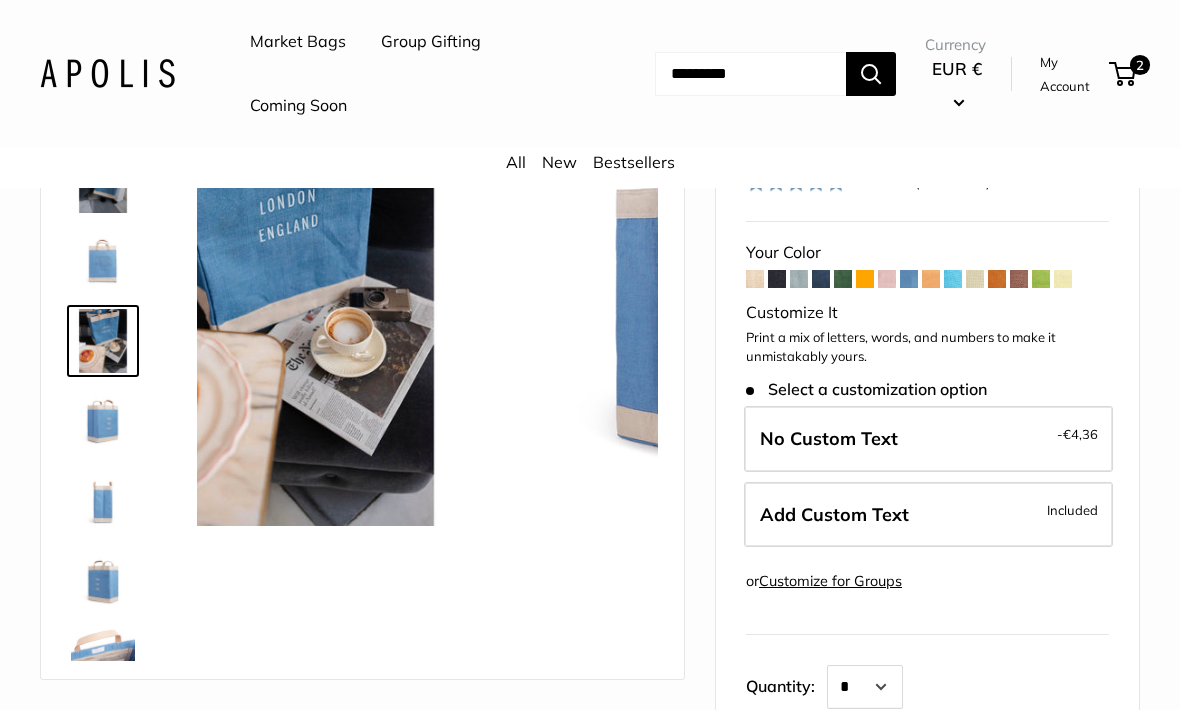 scroll, scrollTop: 302, scrollLeft: 0, axis: vertical 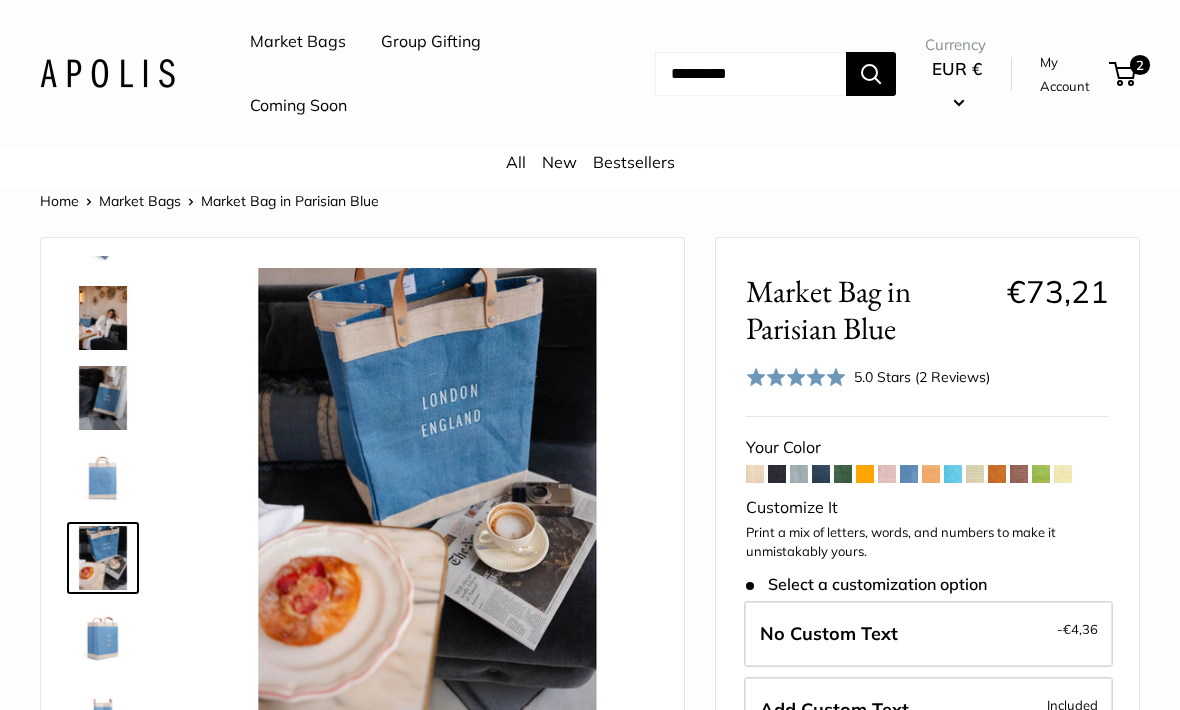 click on "Market Bags" at bounding box center (298, 42) 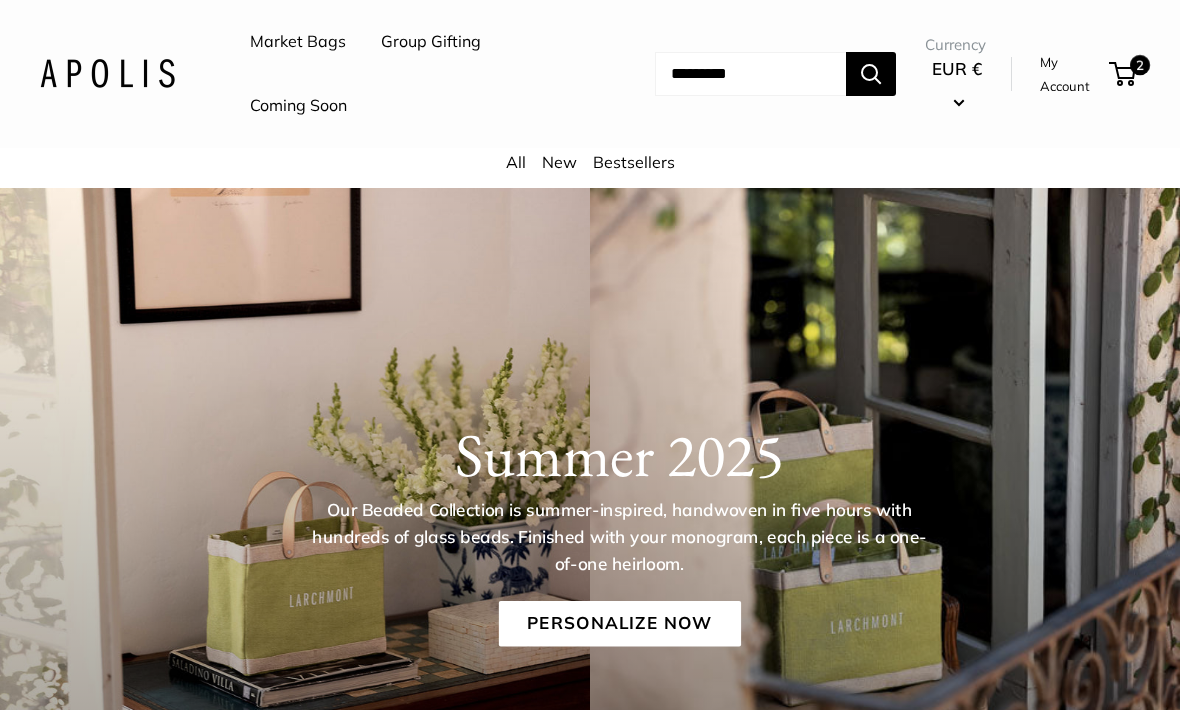 scroll, scrollTop: 0, scrollLeft: 0, axis: both 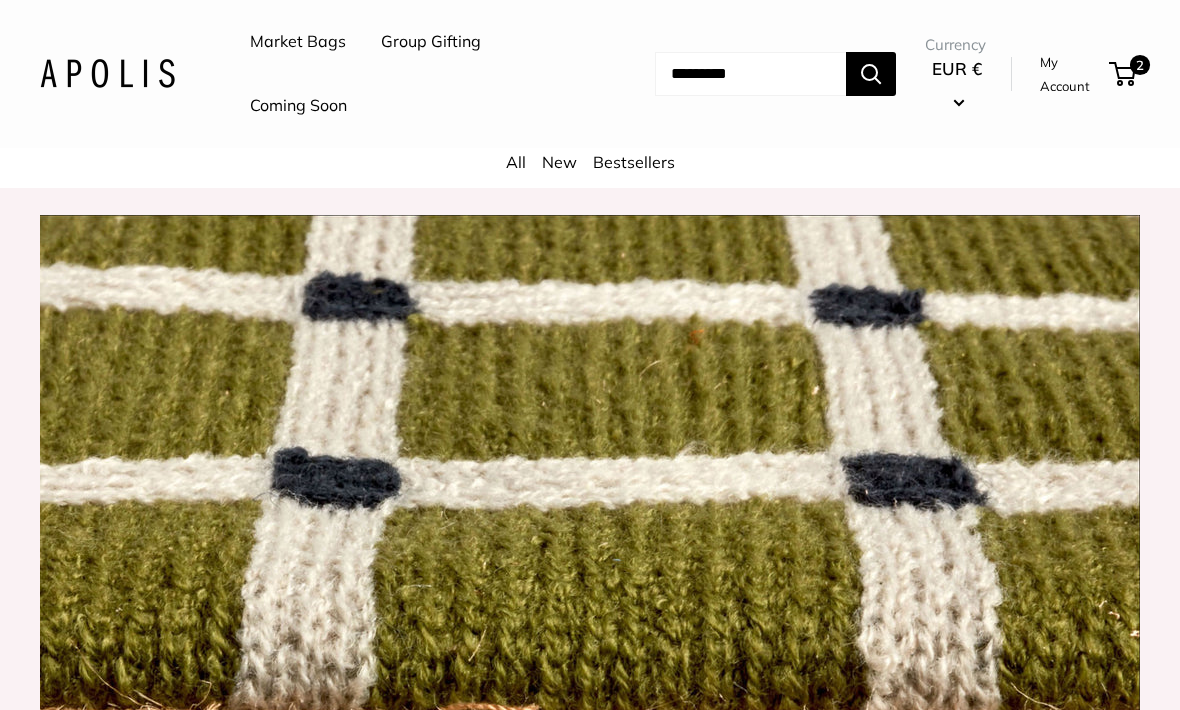 click on "Leather handles and metal rivets" at bounding box center [442, -218] 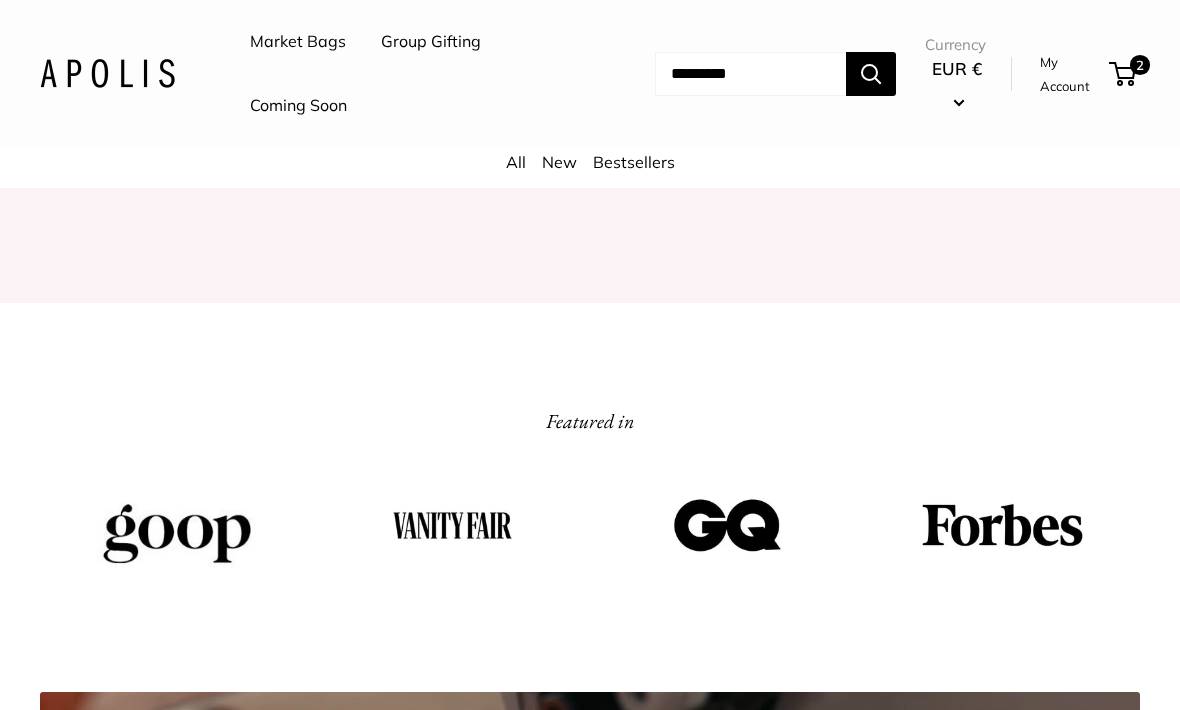 scroll, scrollTop: 2479, scrollLeft: 0, axis: vertical 